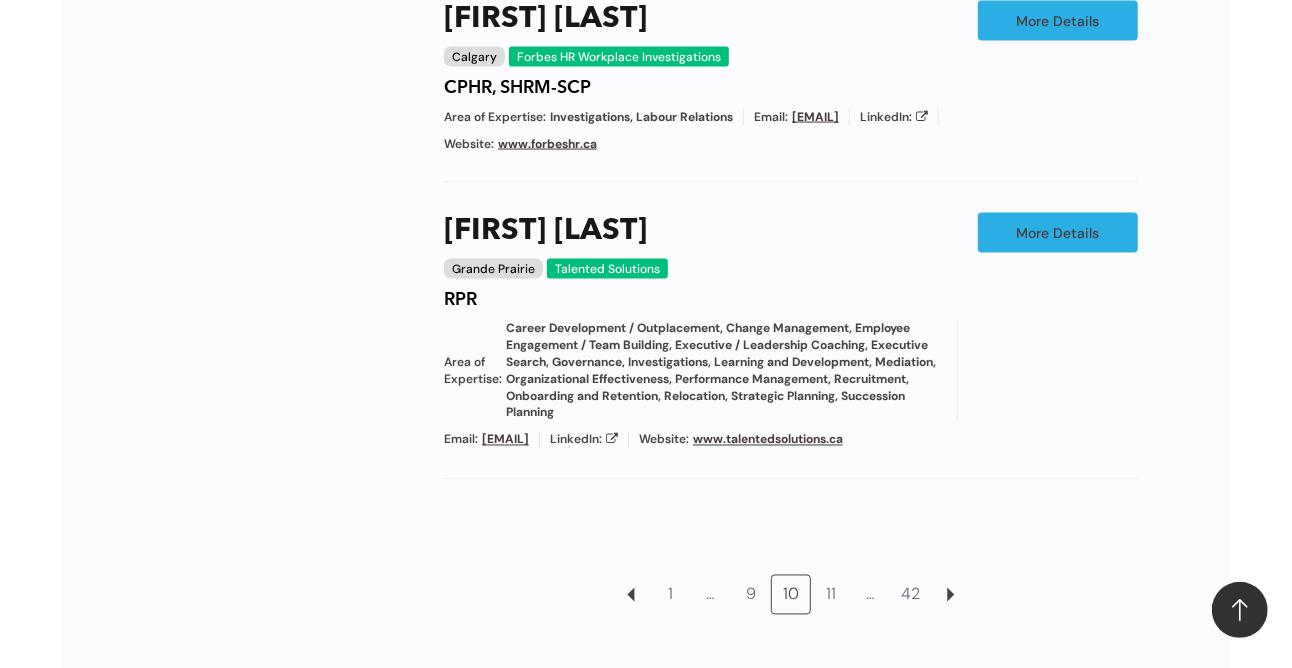 scroll, scrollTop: 1851, scrollLeft: 0, axis: vertical 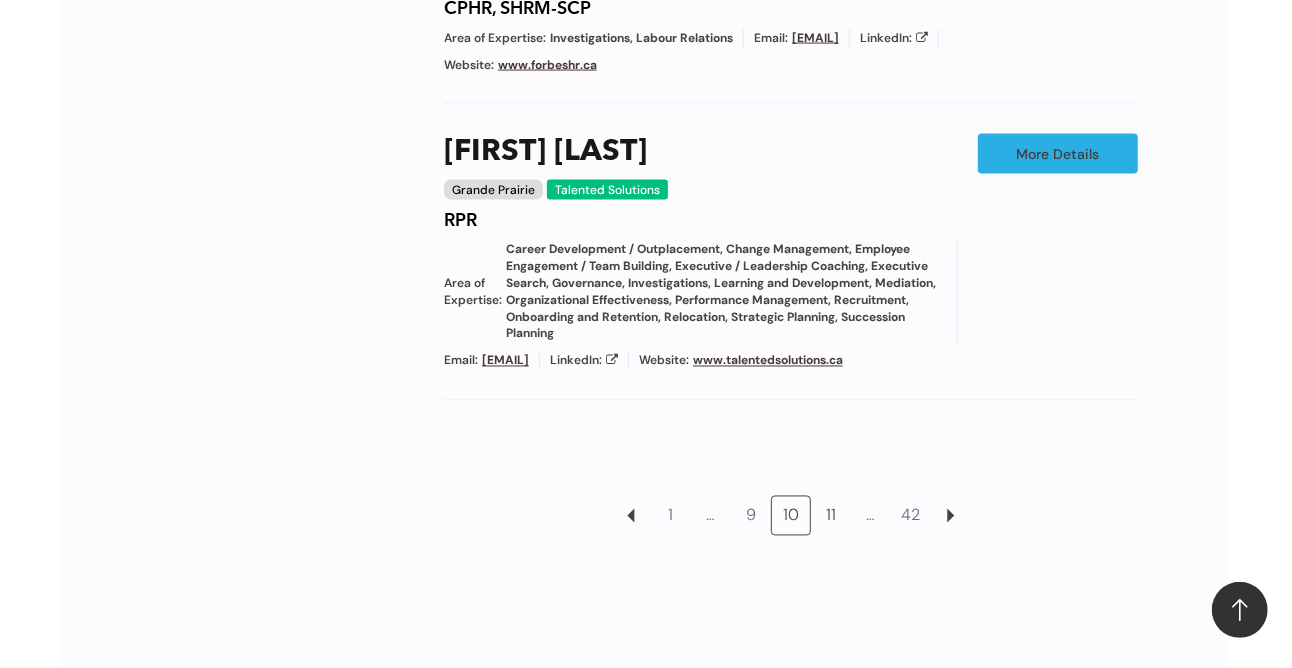 click on "11" at bounding box center (831, 516) 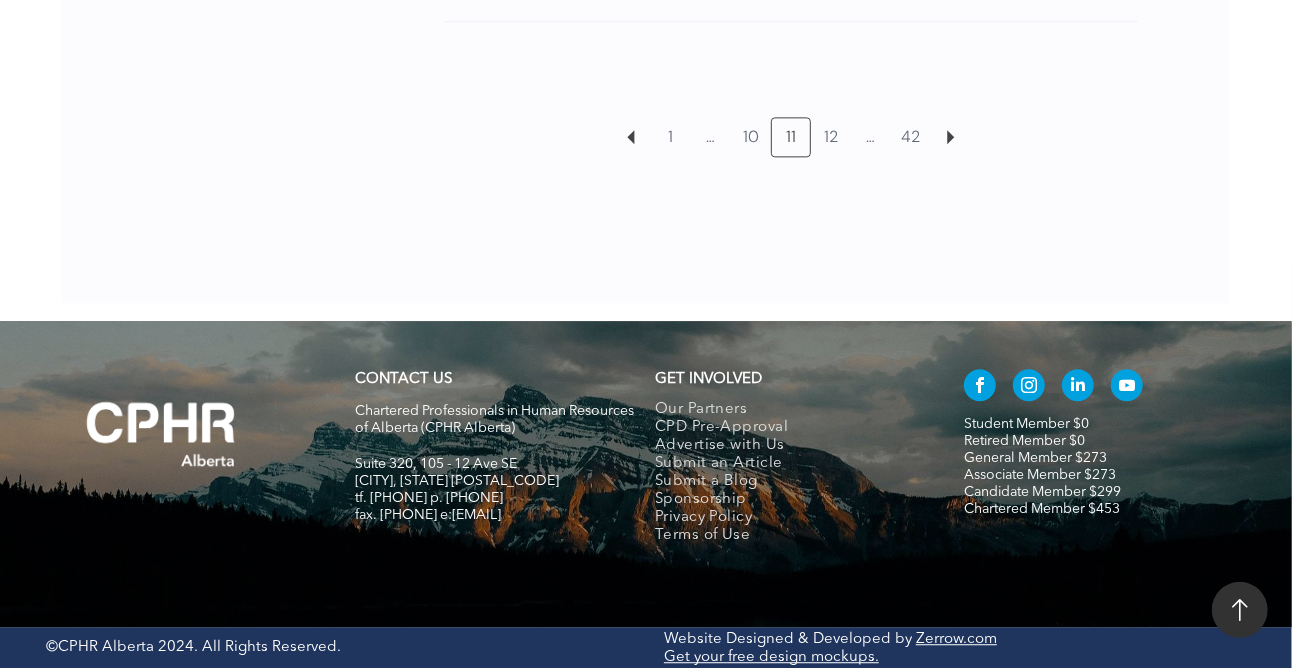 scroll, scrollTop: 2551, scrollLeft: 0, axis: vertical 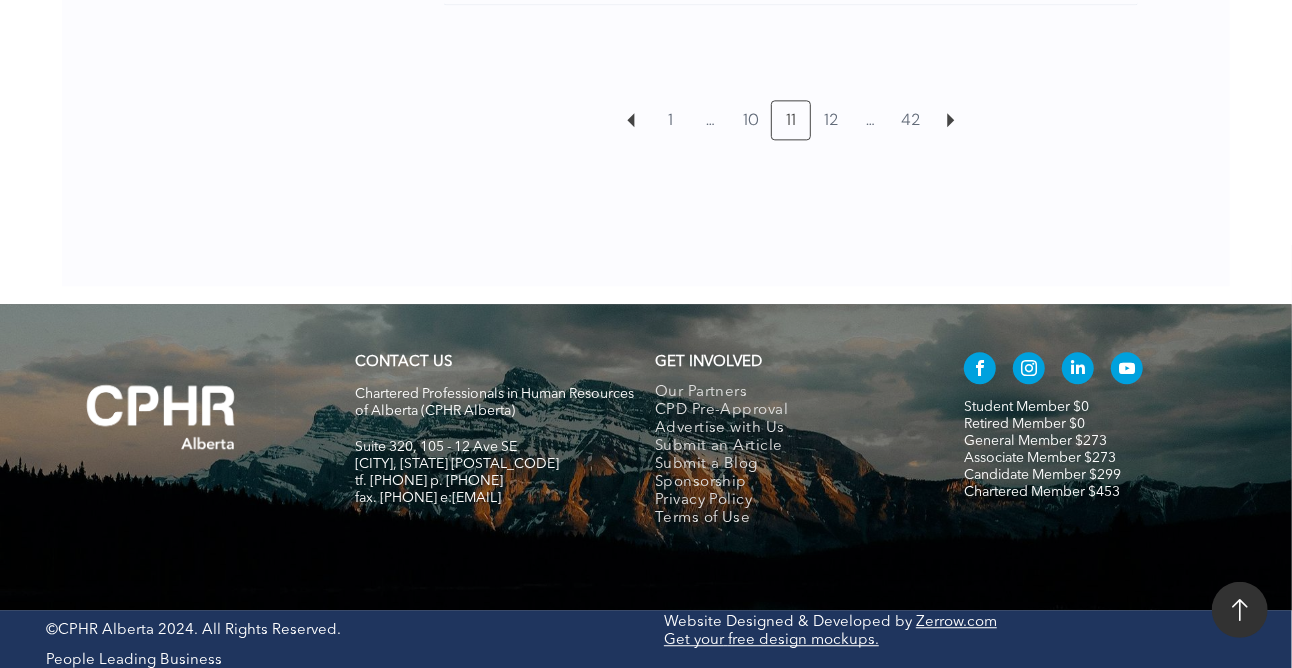 click on "12" at bounding box center [831, 120] 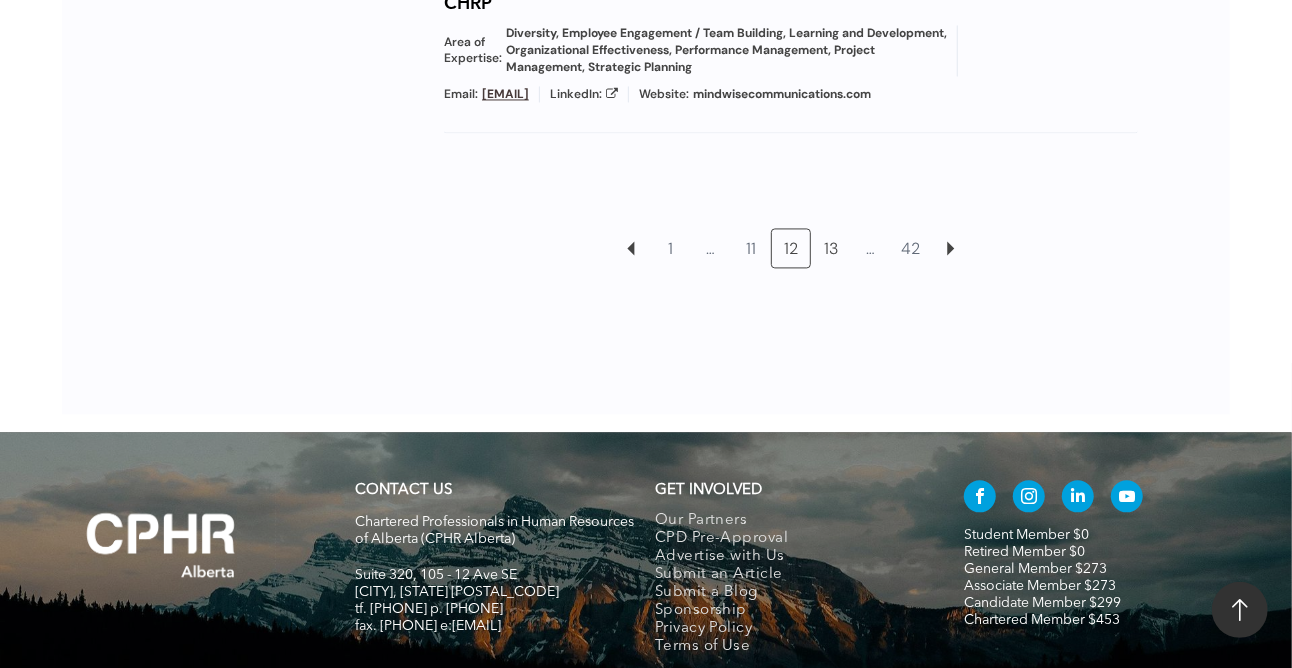 scroll, scrollTop: 2251, scrollLeft: 0, axis: vertical 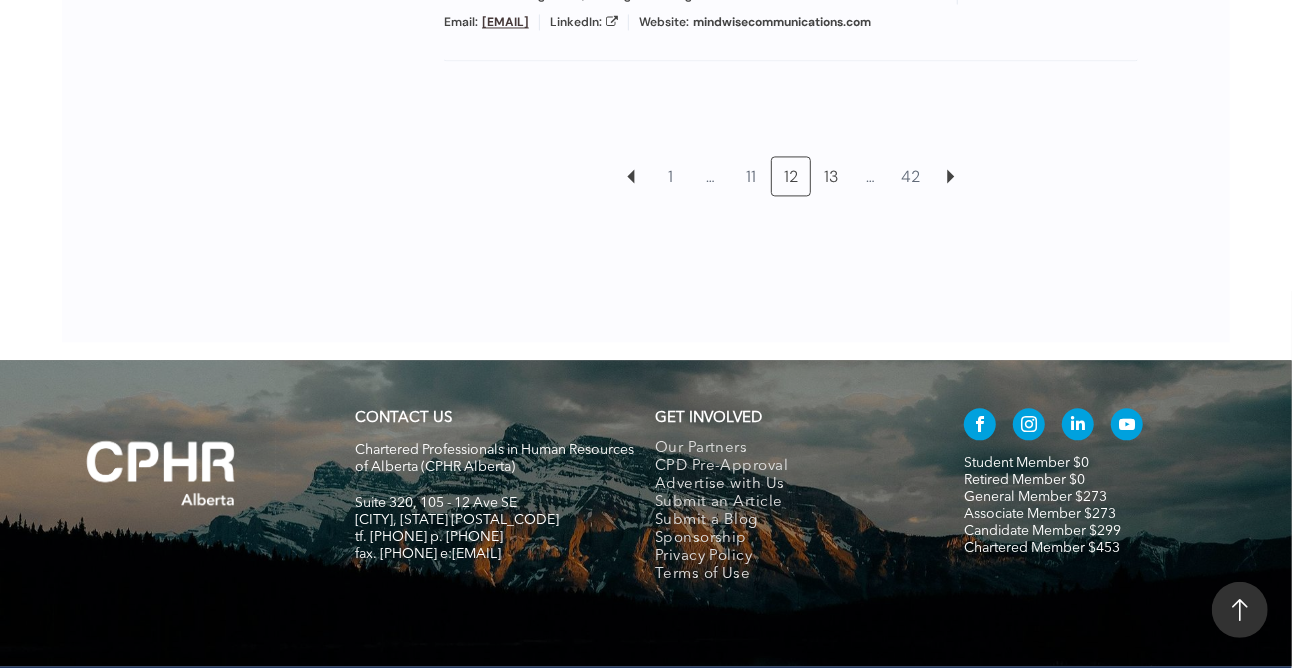 click on "13" at bounding box center (831, 176) 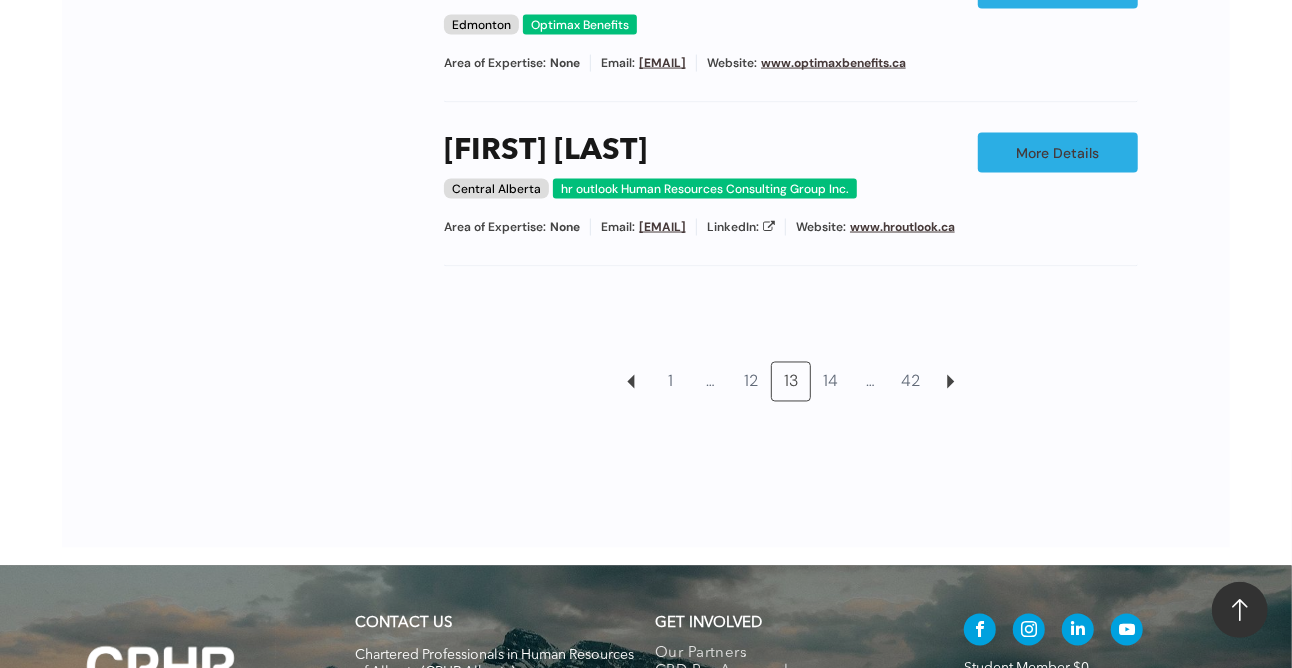 scroll, scrollTop: 1951, scrollLeft: 0, axis: vertical 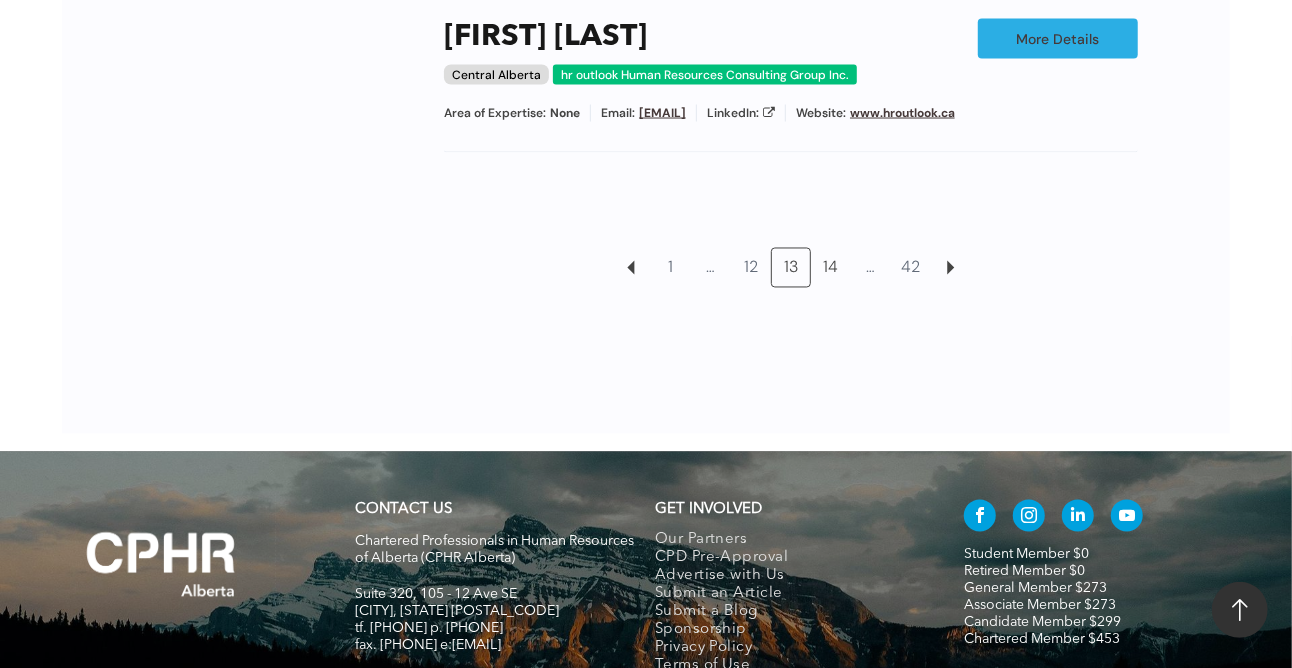 click on "14" at bounding box center (831, 268) 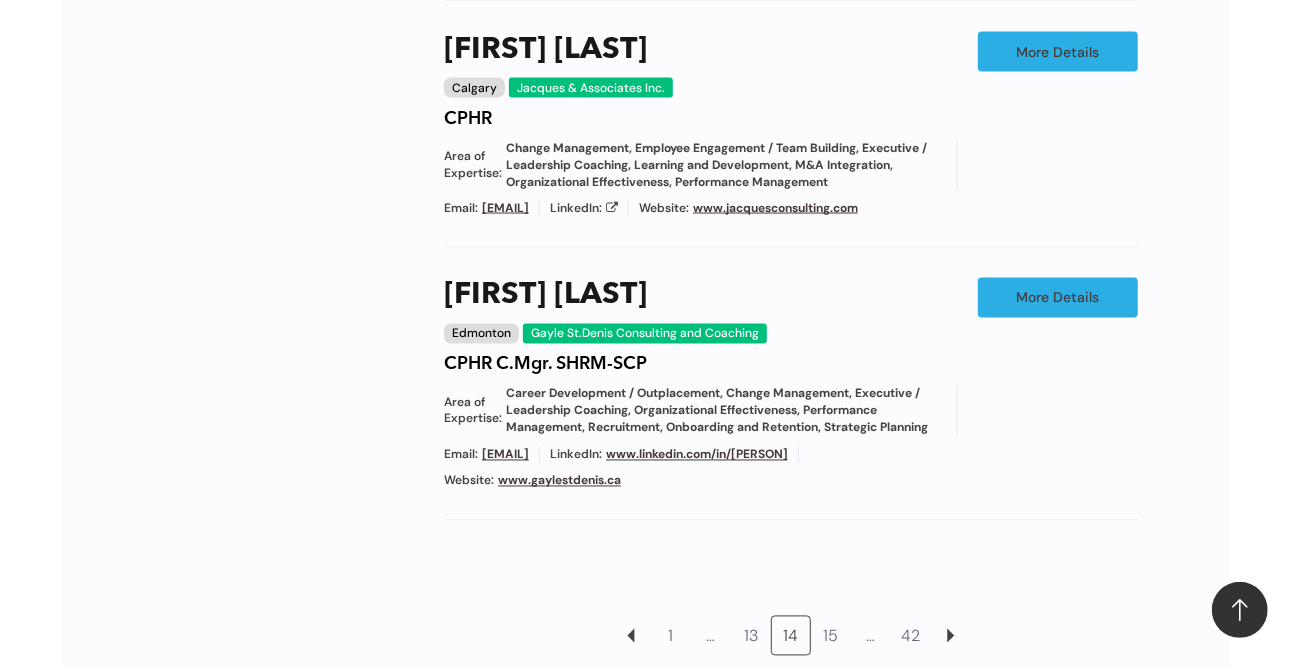scroll, scrollTop: 2051, scrollLeft: 0, axis: vertical 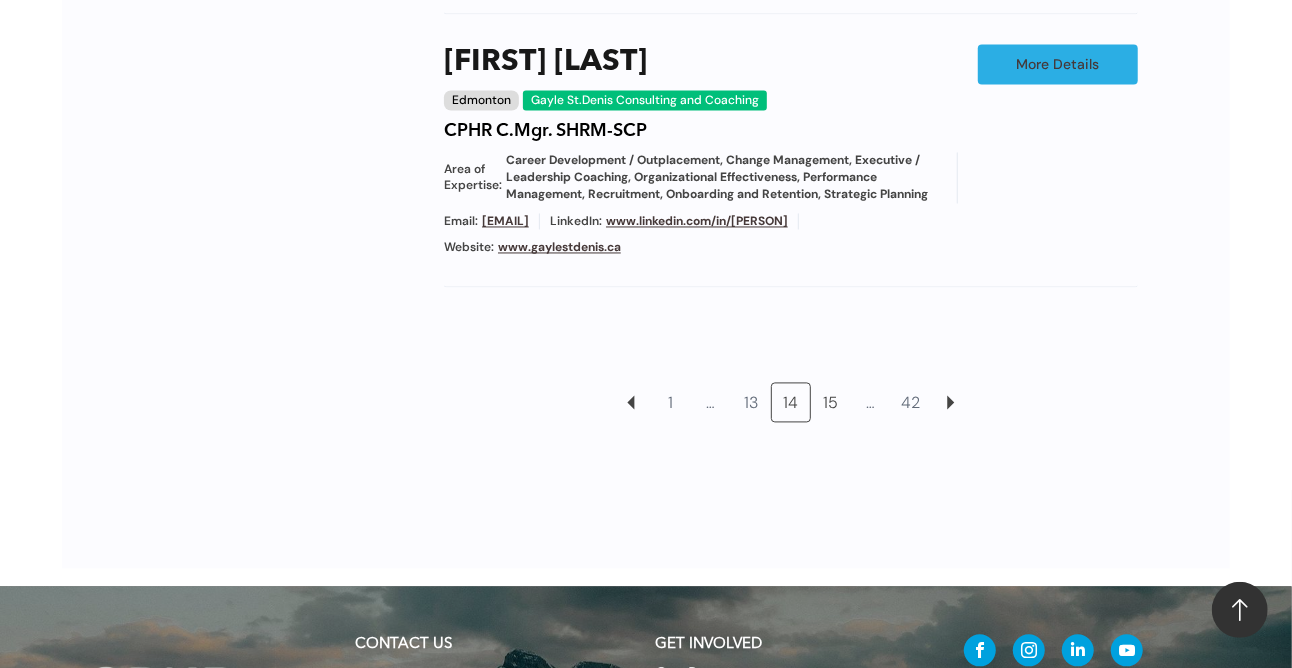 click on "15" at bounding box center [831, 403] 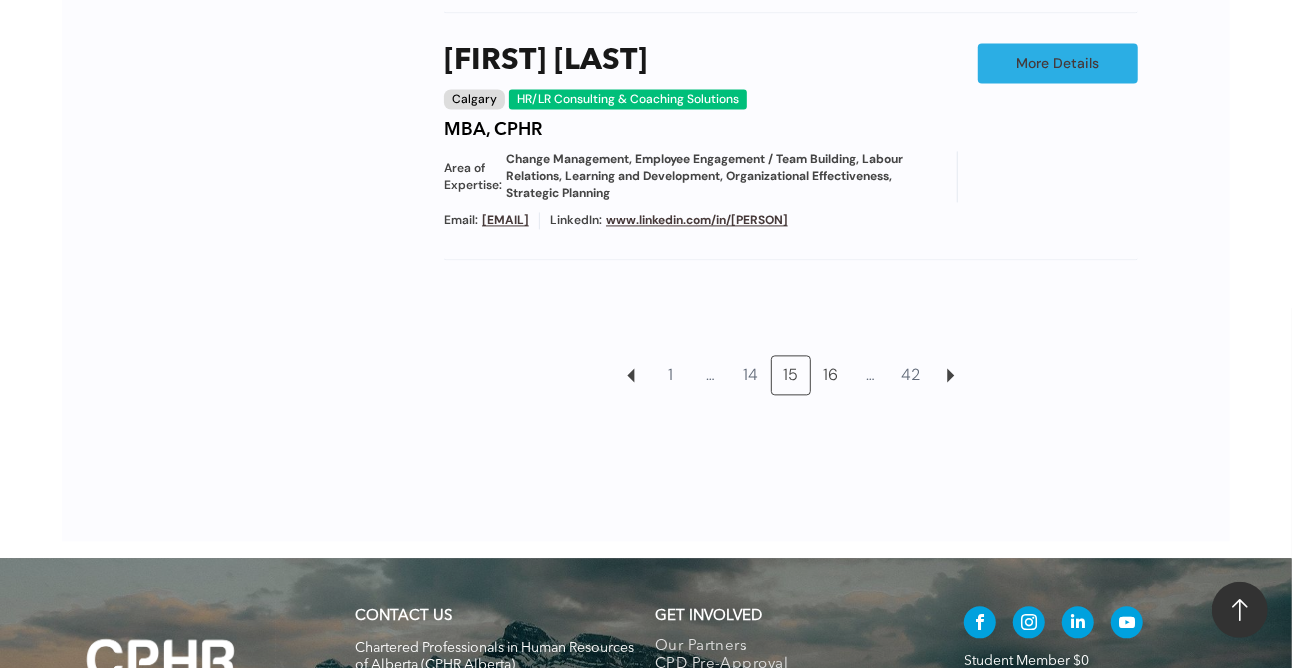 scroll, scrollTop: 2251, scrollLeft: 0, axis: vertical 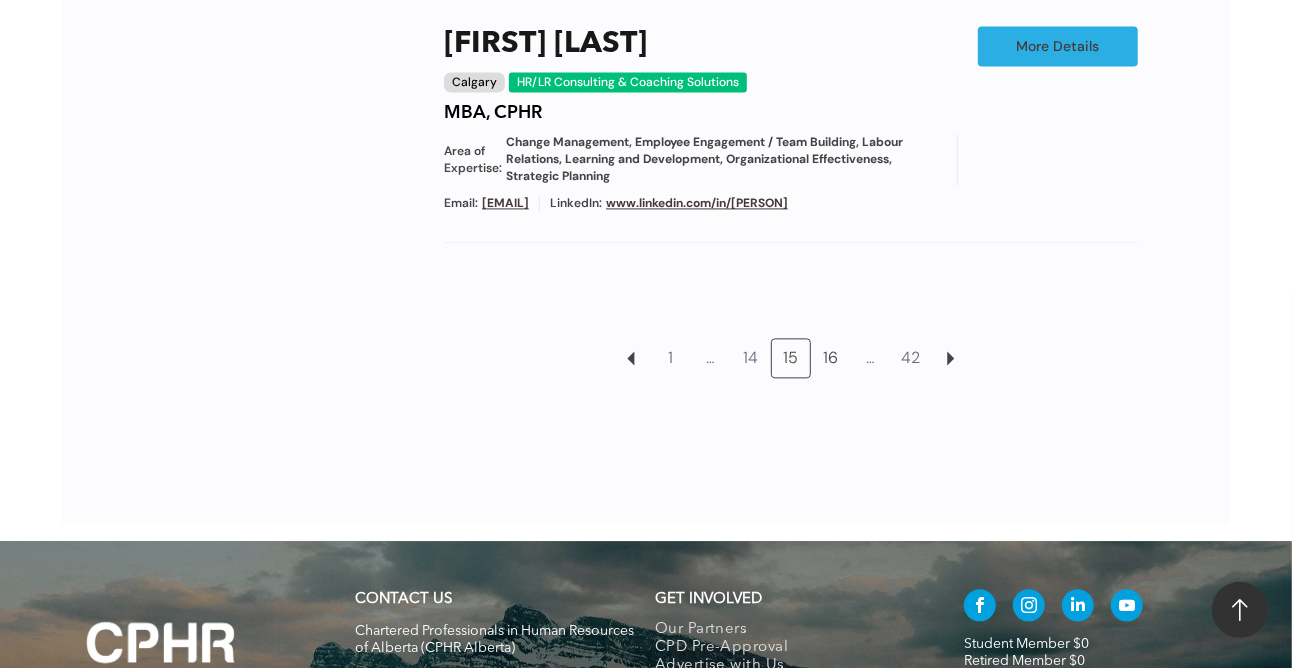 click on "16" at bounding box center [831, 358] 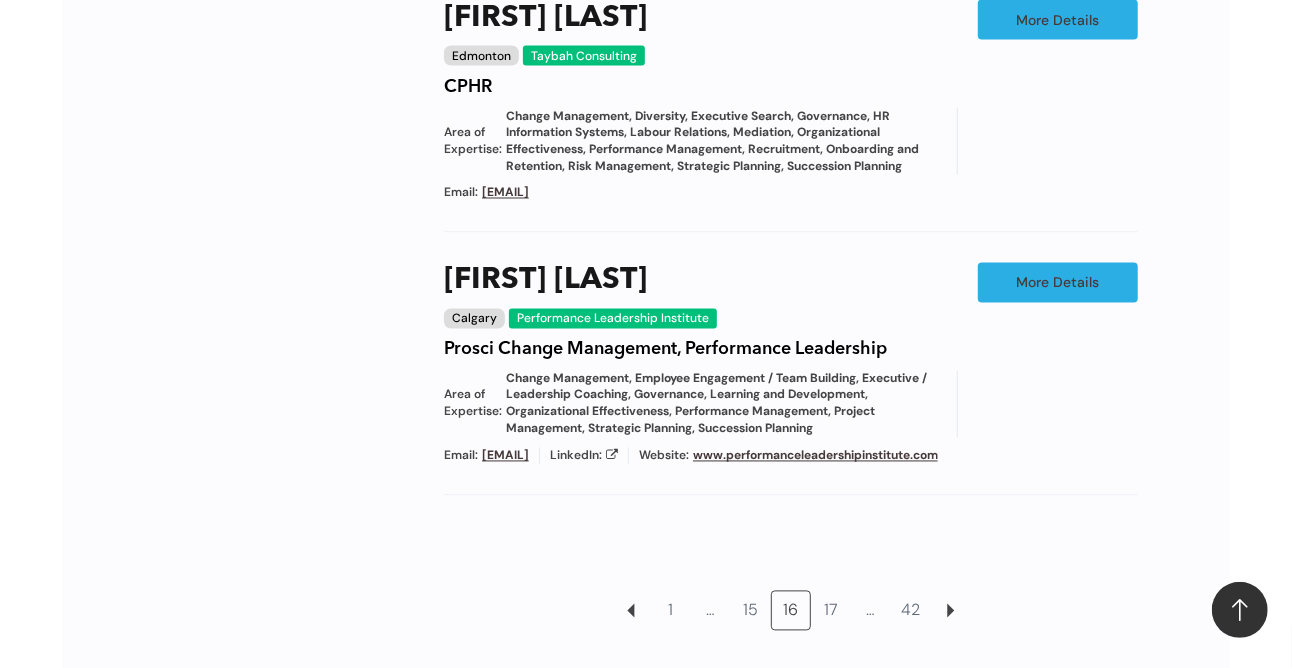 scroll, scrollTop: 1951, scrollLeft: 0, axis: vertical 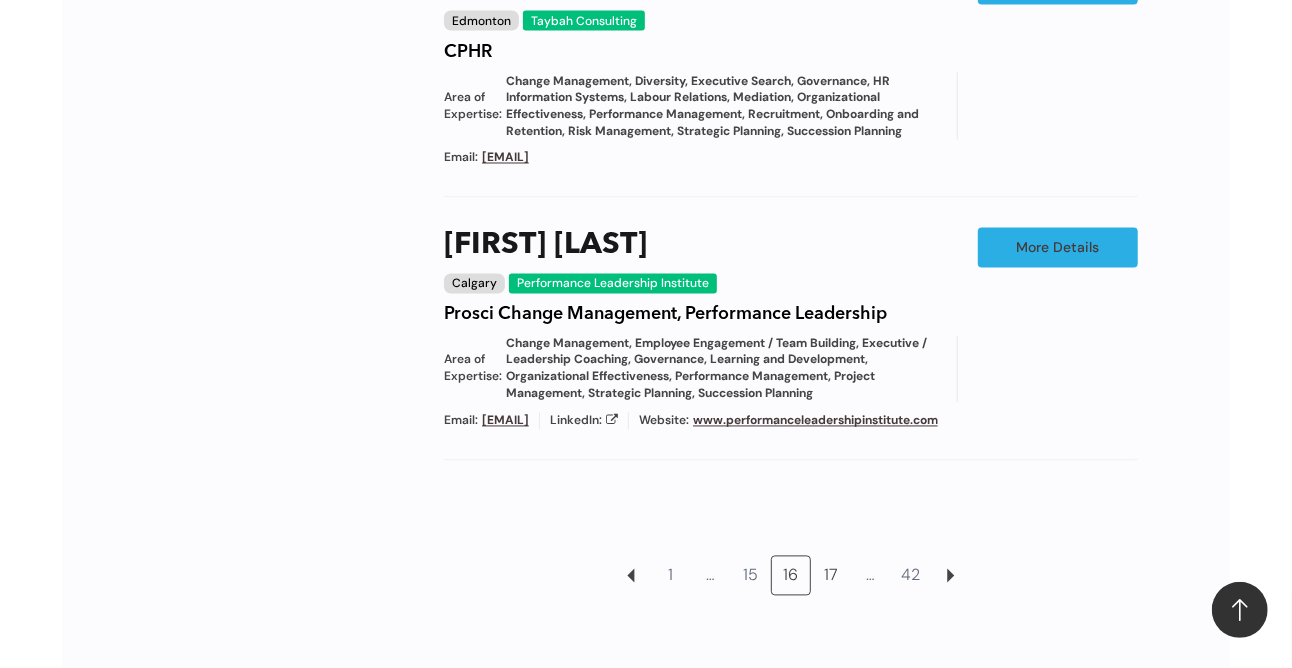 click on "17" at bounding box center [831, 576] 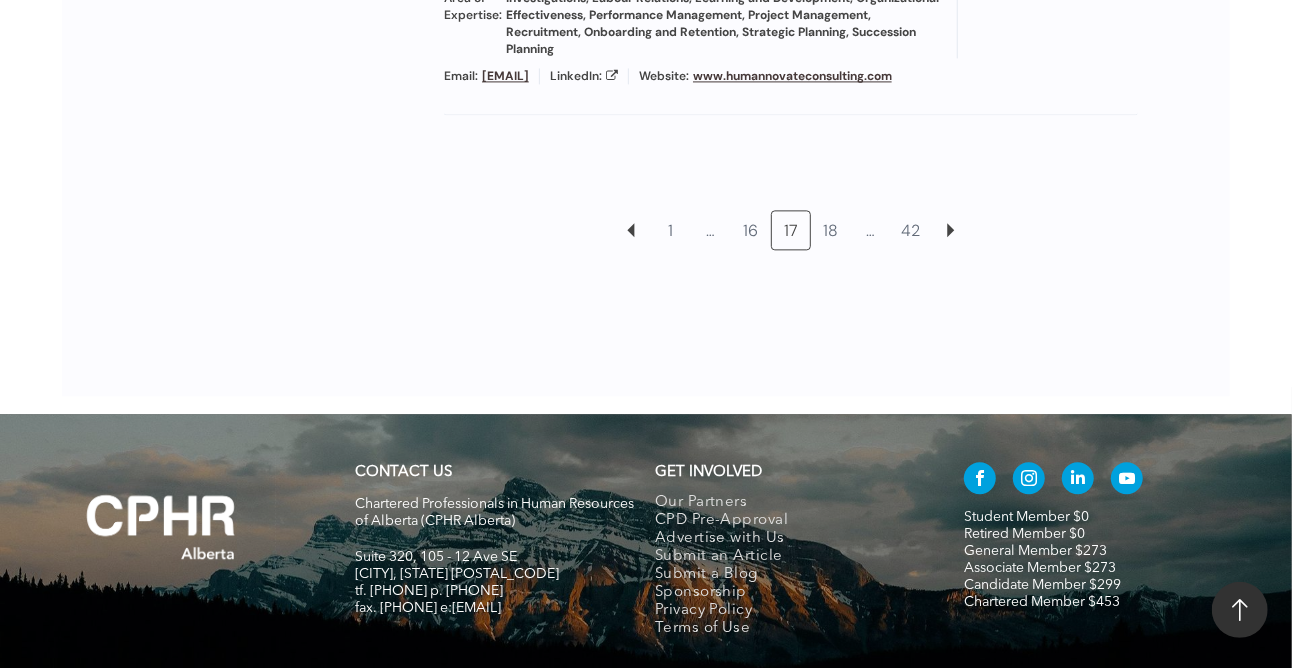 scroll, scrollTop: 2451, scrollLeft: 0, axis: vertical 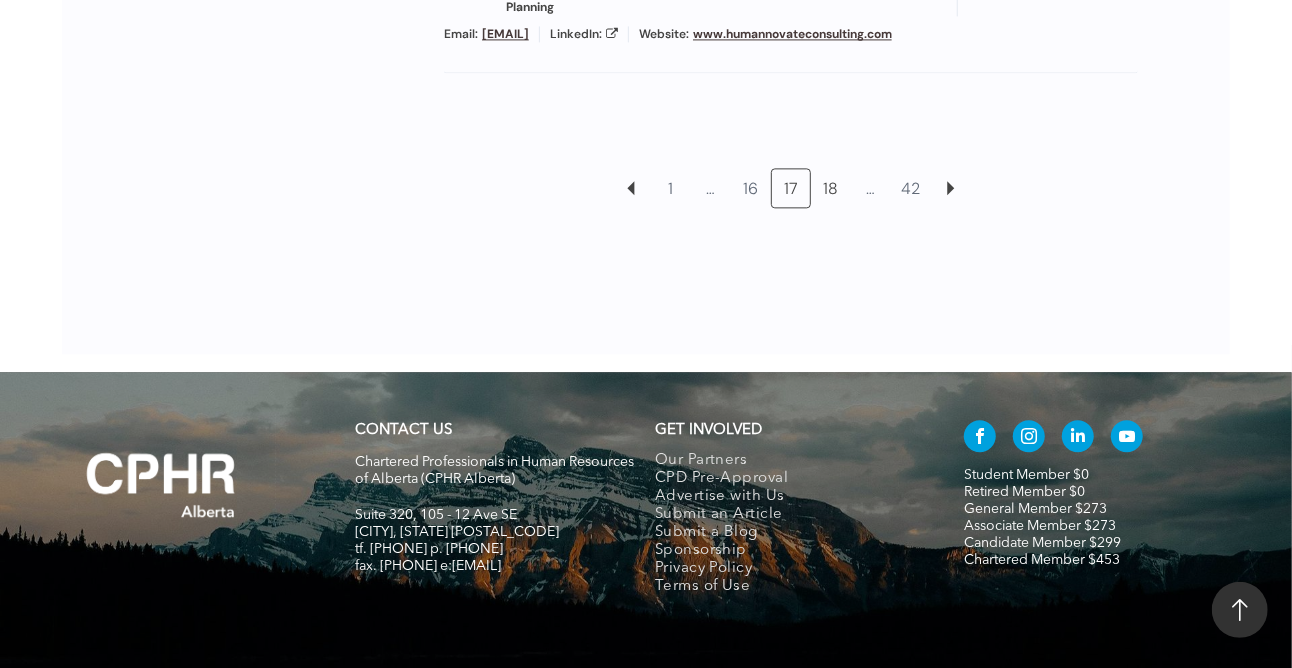 click on "18" at bounding box center [831, 188] 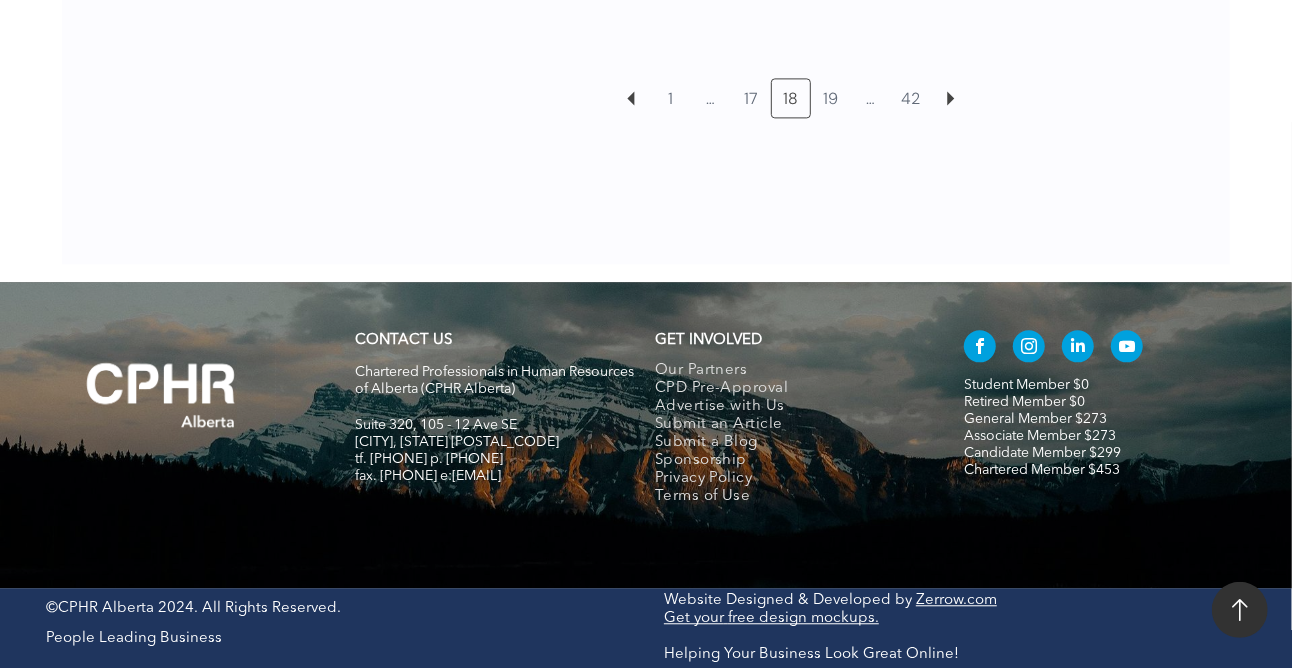 scroll, scrollTop: 2451, scrollLeft: 0, axis: vertical 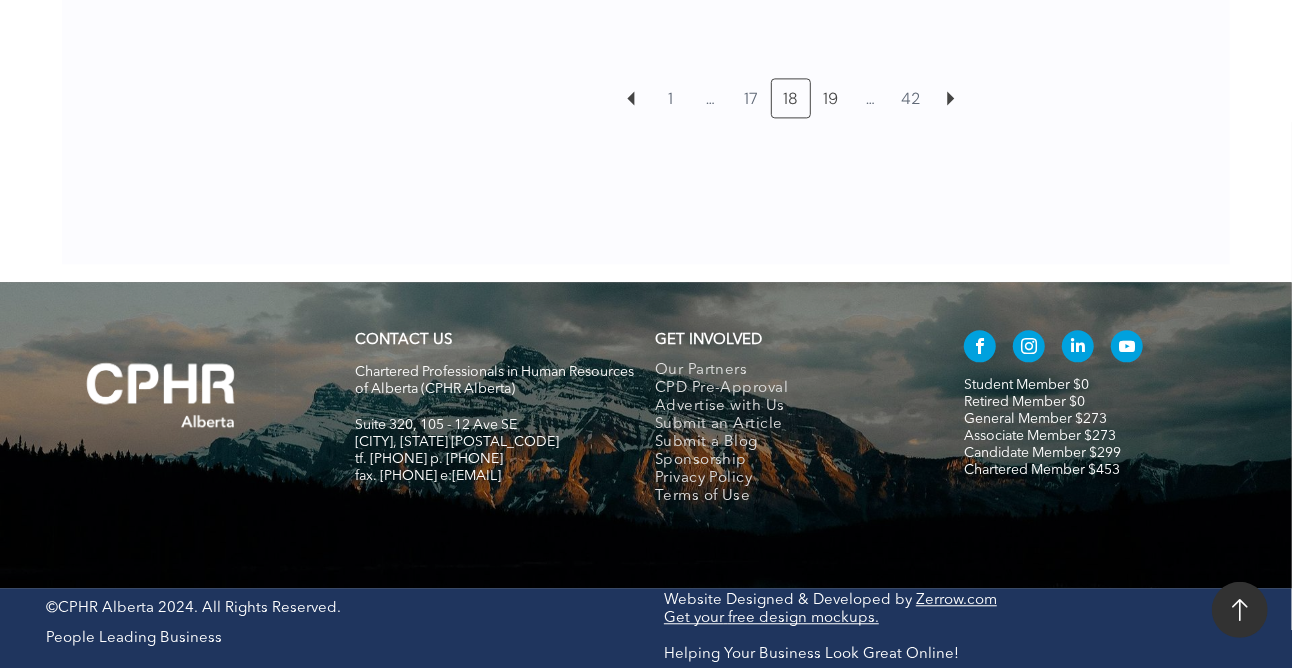 click on "19" at bounding box center (831, 98) 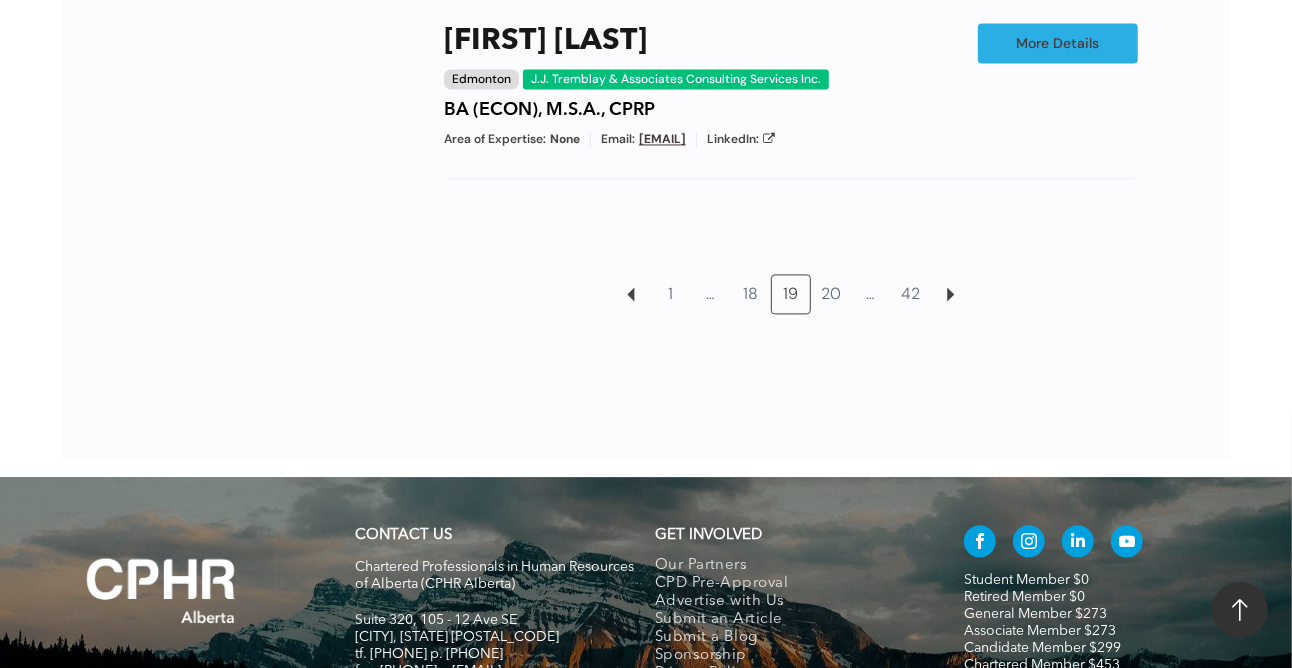 scroll, scrollTop: 2151, scrollLeft: 0, axis: vertical 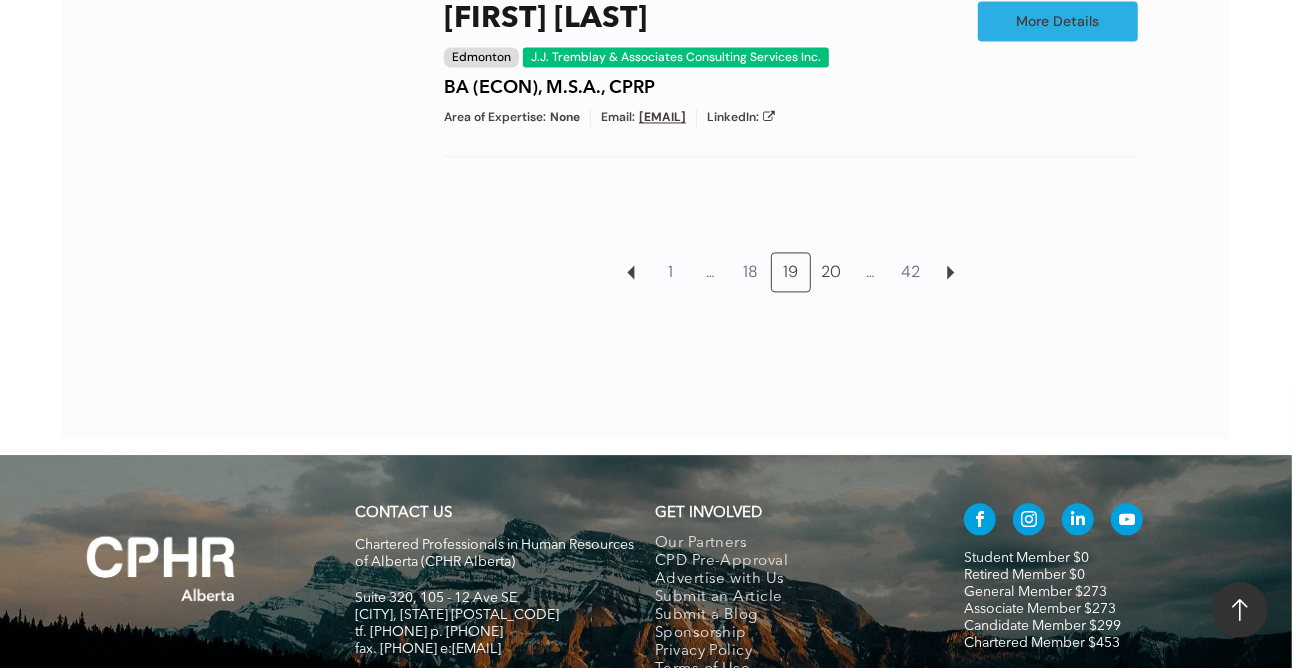 click on "20" at bounding box center [831, 272] 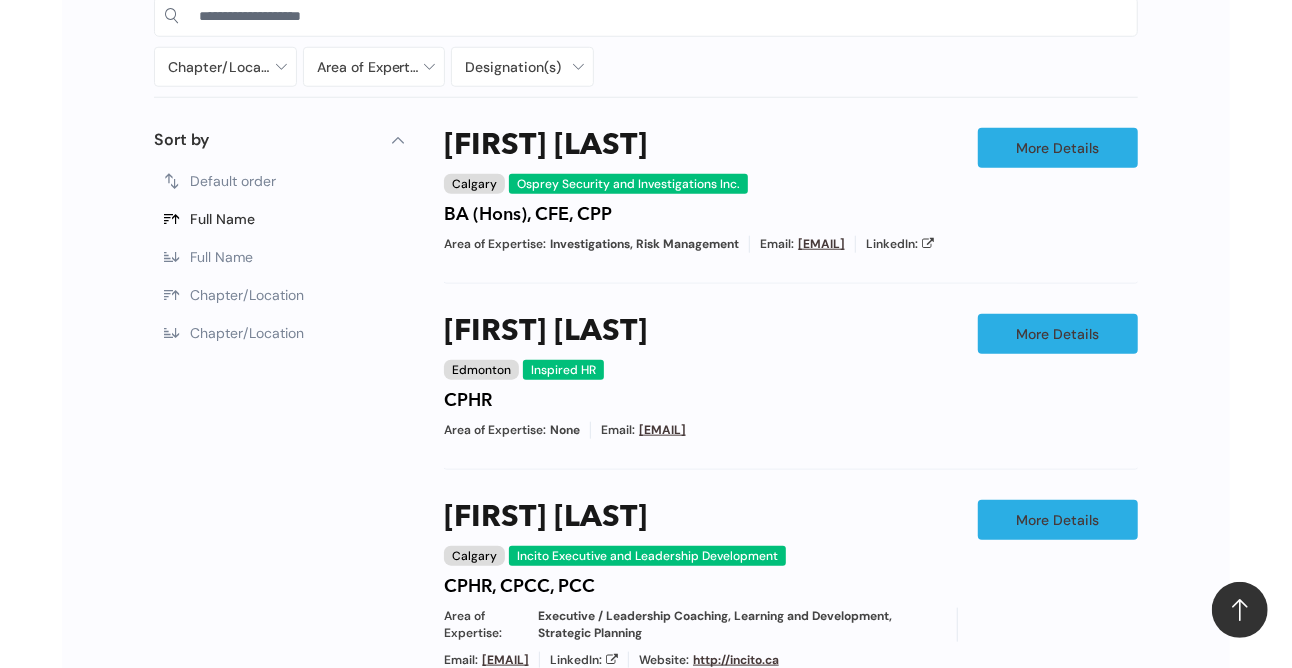 scroll, scrollTop: 1051, scrollLeft: 0, axis: vertical 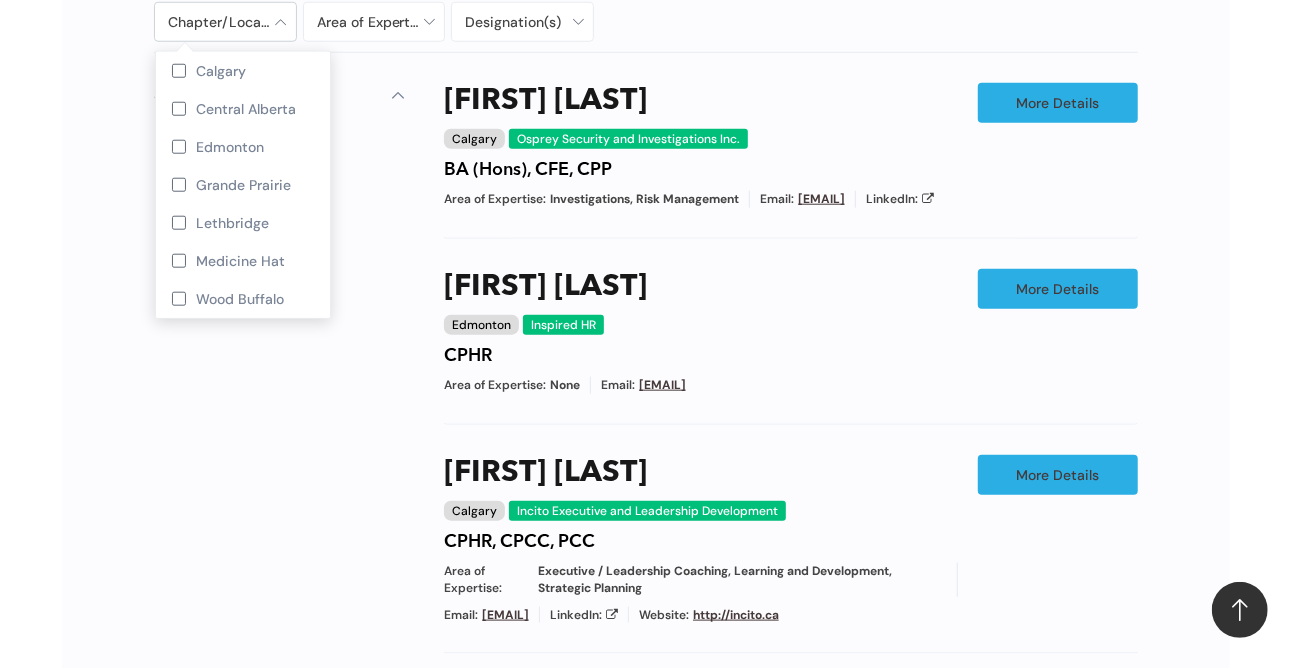 click at bounding box center [225, 22] 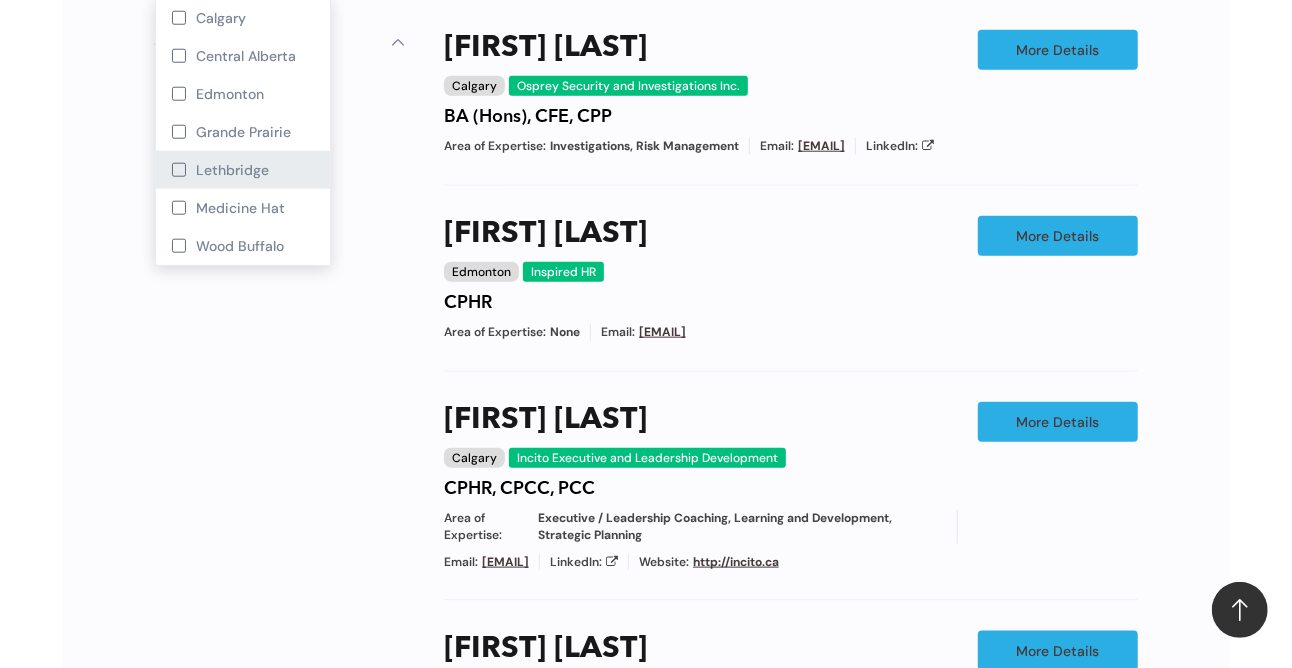 scroll, scrollTop: 1150, scrollLeft: 0, axis: vertical 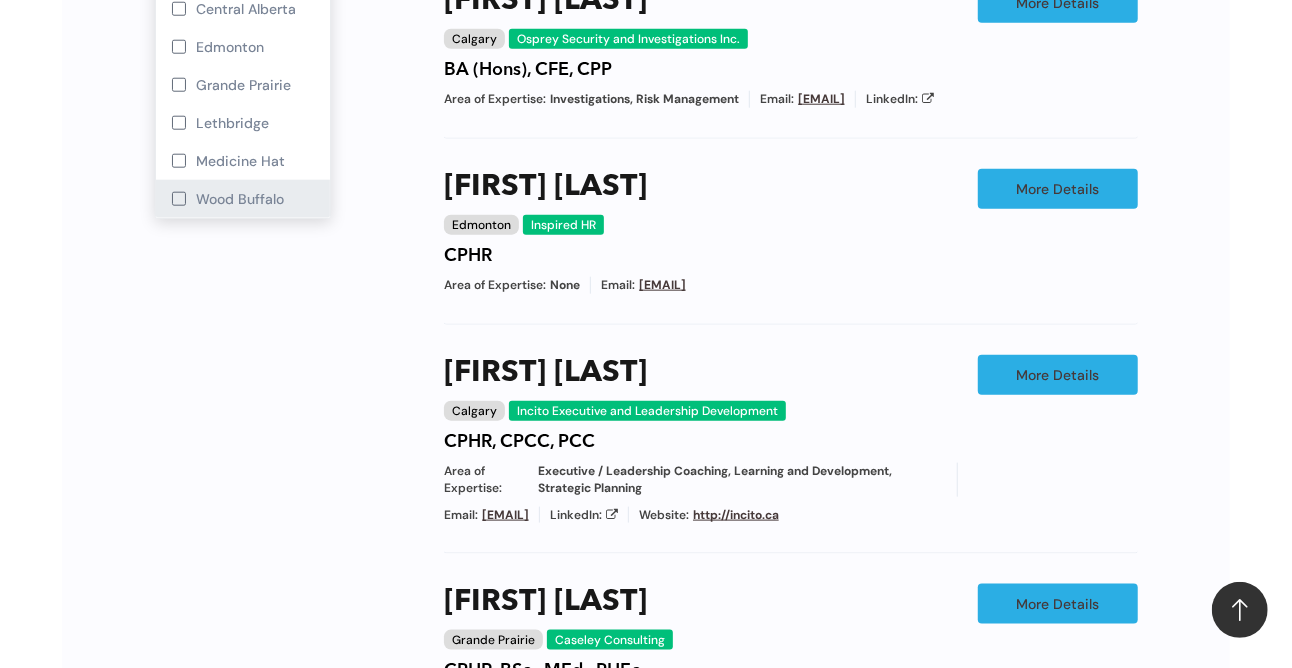 click at bounding box center (179, 199) 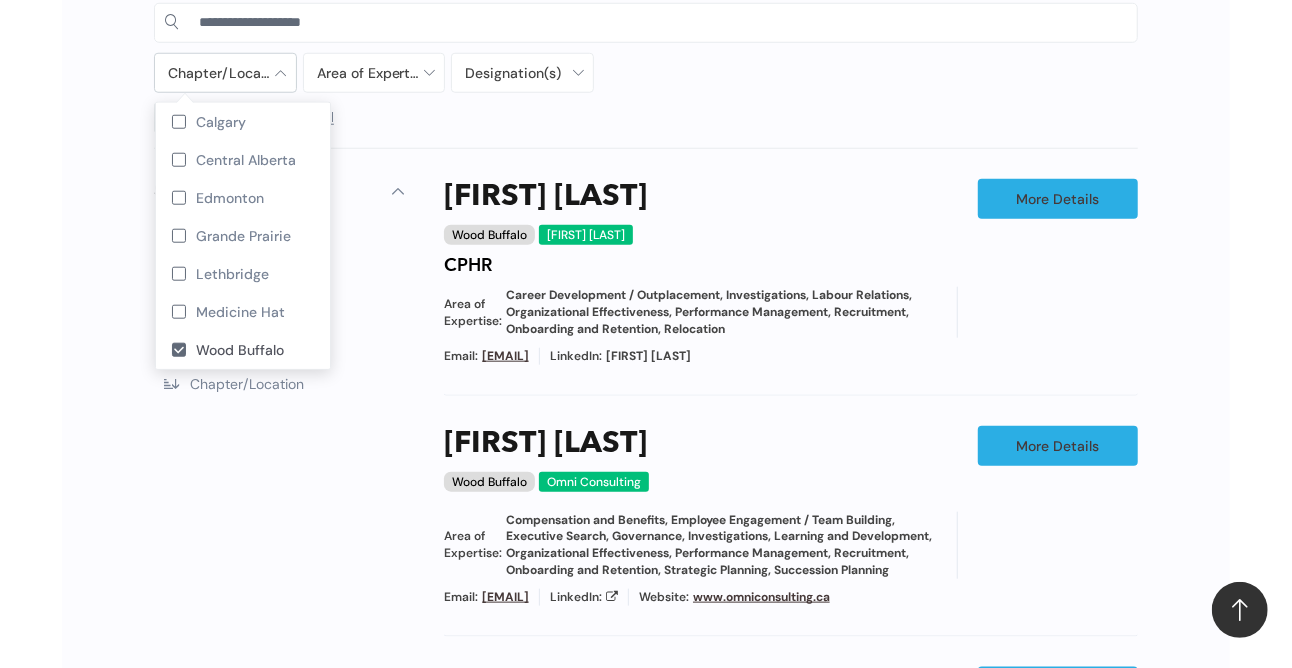 scroll, scrollTop: 995, scrollLeft: 0, axis: vertical 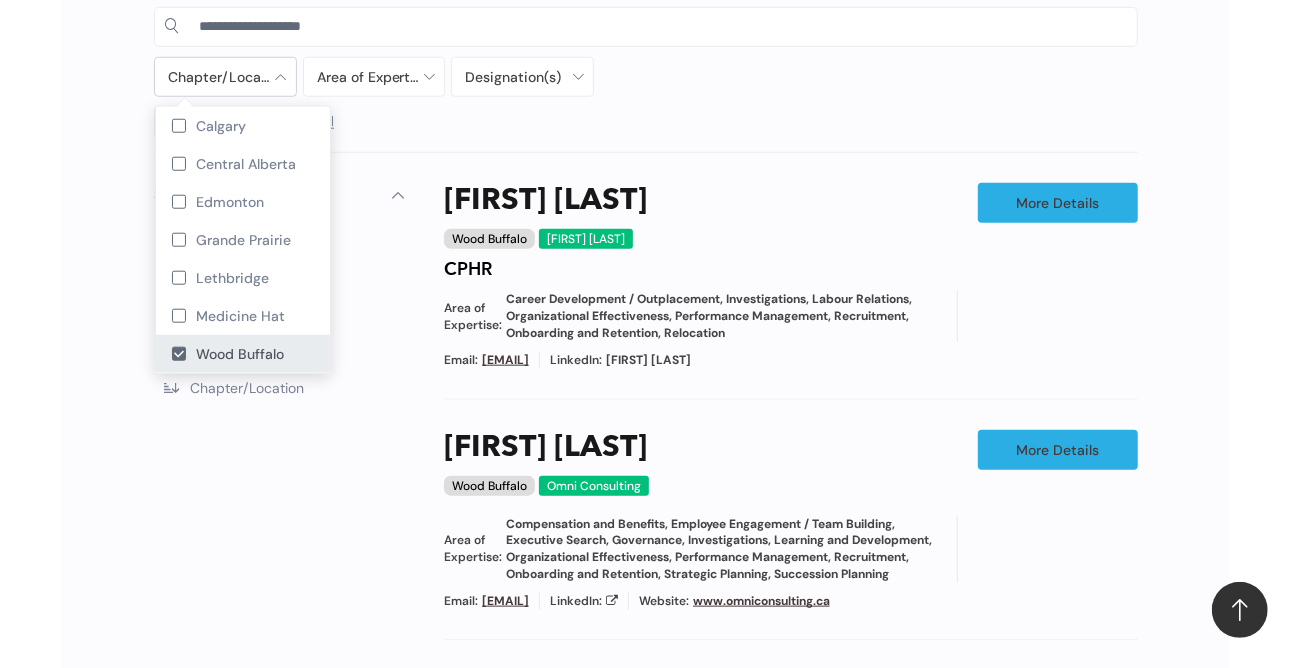 click at bounding box center (179, 354) 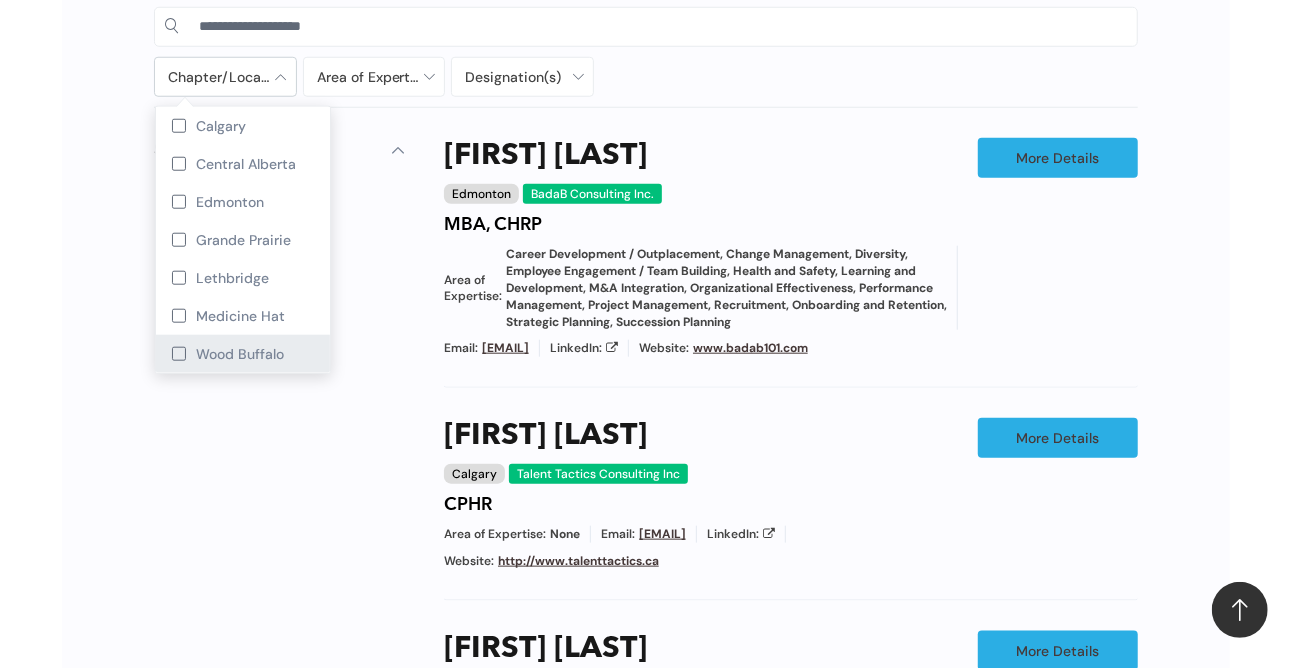 scroll, scrollTop: 950, scrollLeft: 0, axis: vertical 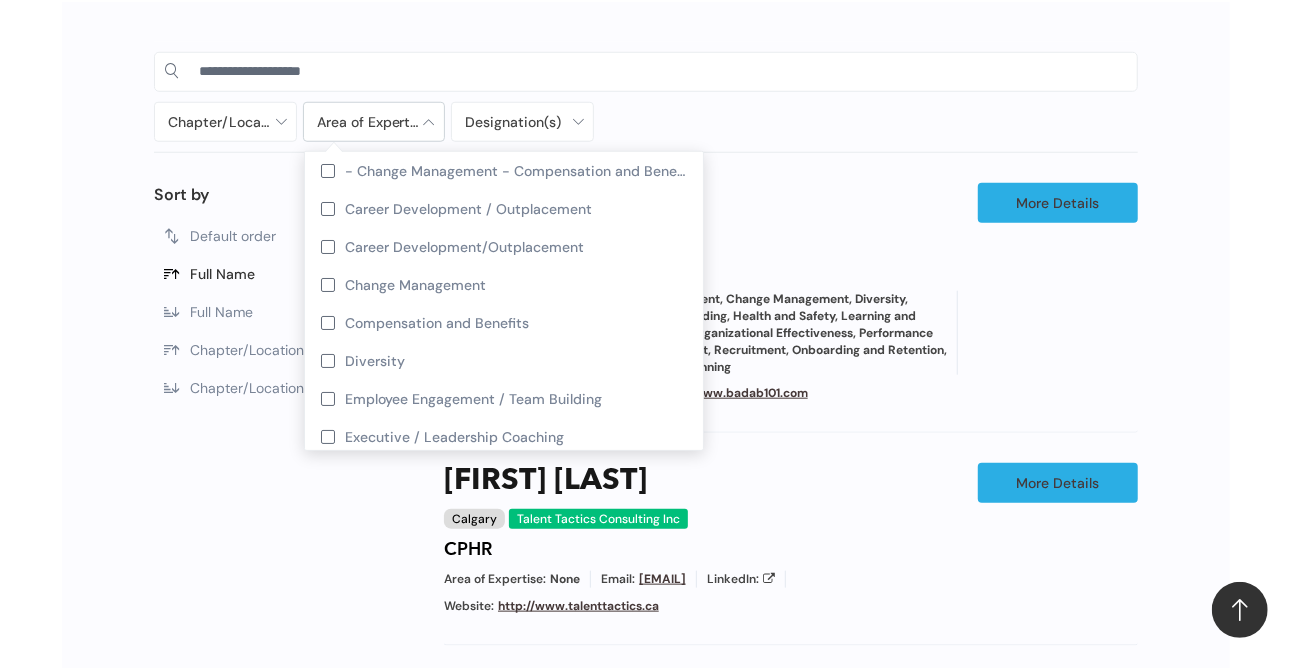 click at bounding box center (374, 122) 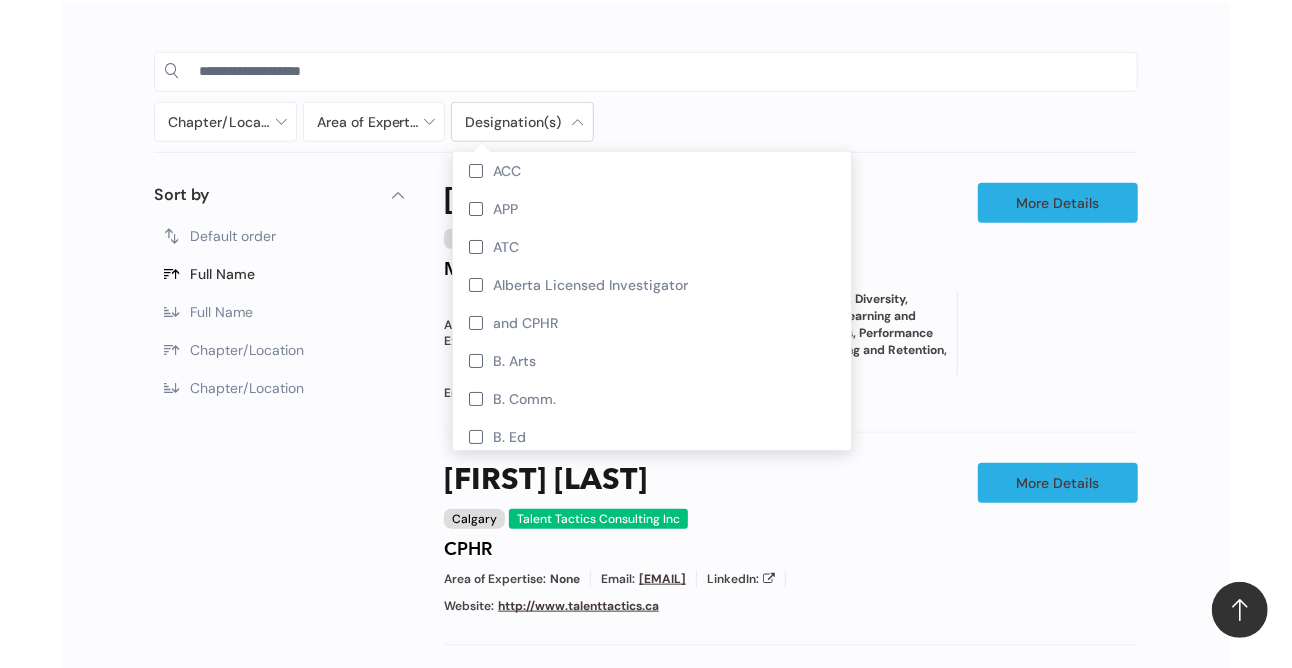 click at bounding box center [522, 122] 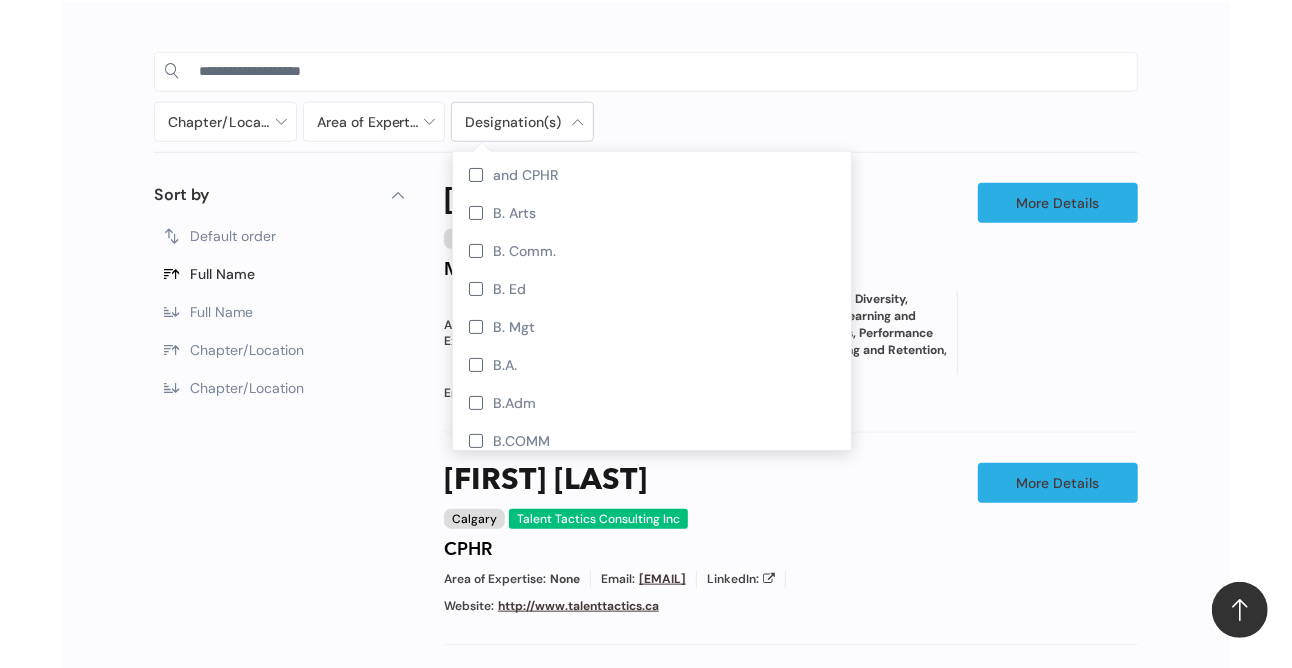 scroll, scrollTop: 0, scrollLeft: 0, axis: both 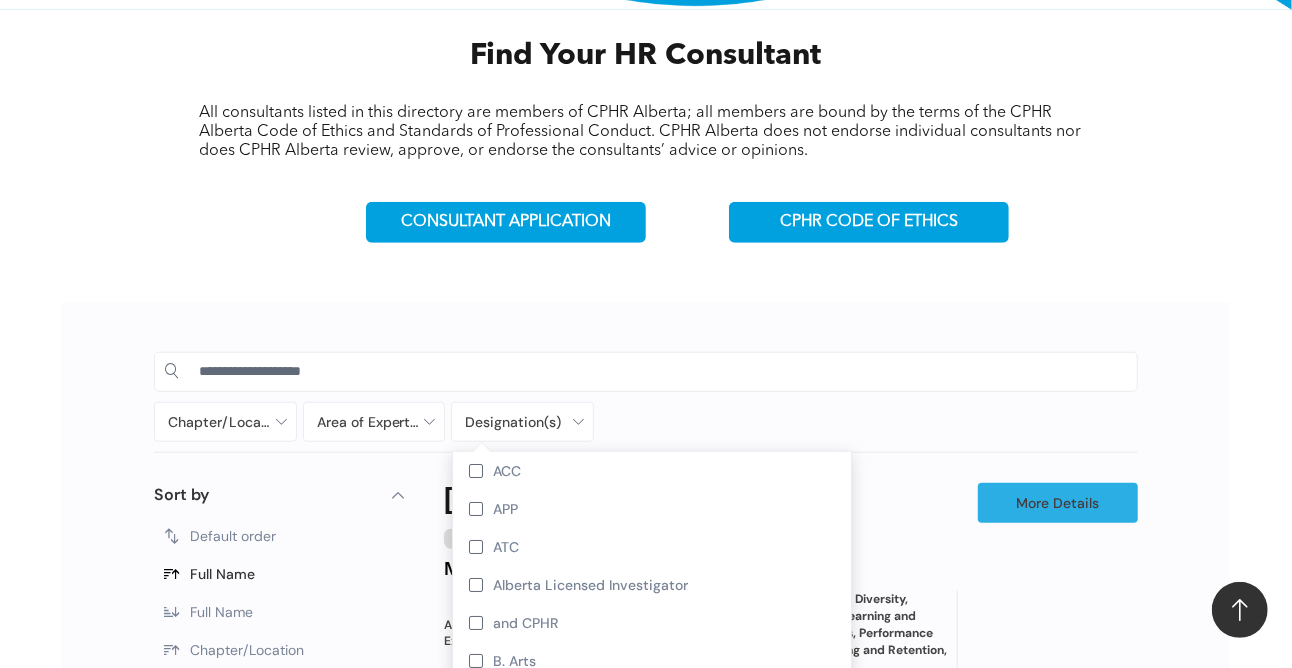 click on "Chapter/Location
Calgary   Central Alberta   Edmonton   Grande Prairie   Lethbridge   Medicine Hat   Wood Buffalo     No elements found. Consider changing the search query.   List is empty.      Area of Expertise
- Change Management
- Compensation and Benefits
- Diversity
- Employee Engagement / Team Building
- Executive / Leadership Coaching
- Governance
- Health and Safety
- Mediation
- Organizational Effectiveness
- Performance Management
- Project Management
- Recruitment   Career Development / Outplacement   Career Development/Outplacement   Change Management   Compensation and Benefits   Diversity   Employee Engagement / Team Building   Executive / Leadership Coaching   Executive Search   Executive/Leadership Coaching   Governance   HR Information Systems   Health and Safety   Investigations   Labour Relations   Leadership Communication   Learning and Development   M&A Integration   Mediation   None   Onboarding and Retention" at bounding box center [646, 1090] 